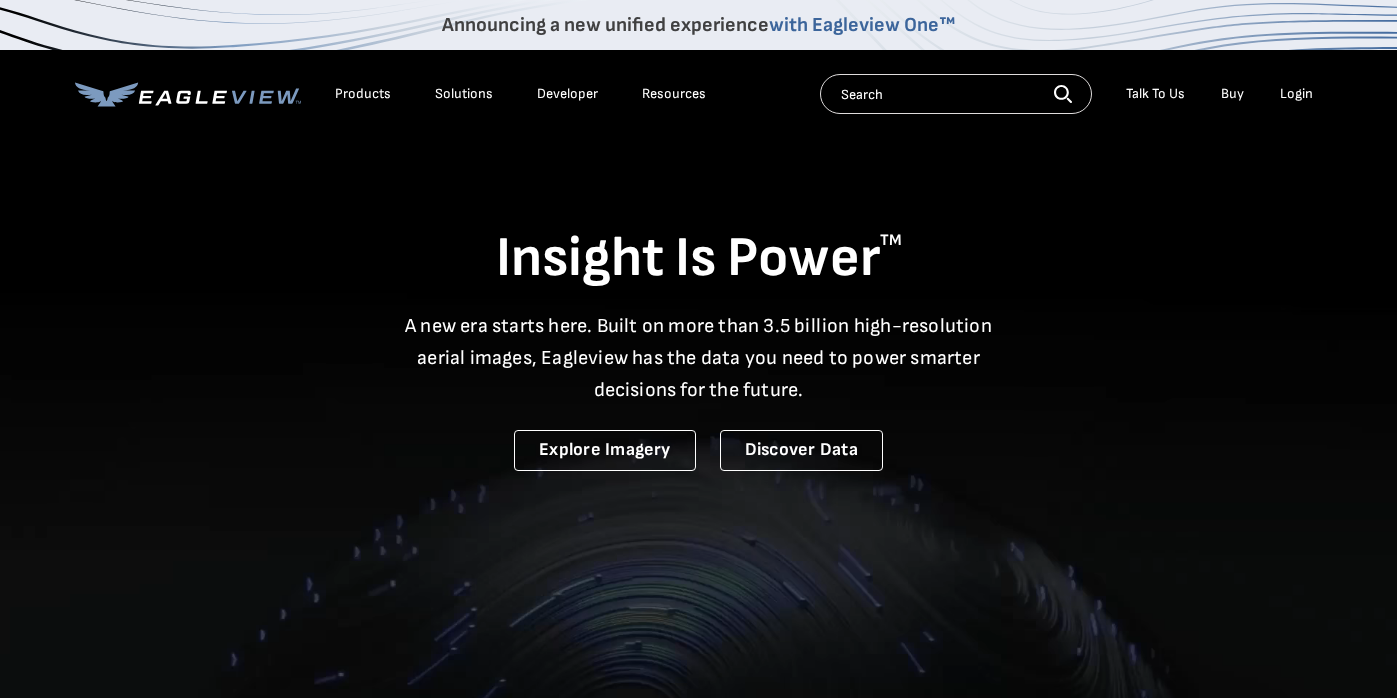 scroll, scrollTop: 0, scrollLeft: 0, axis: both 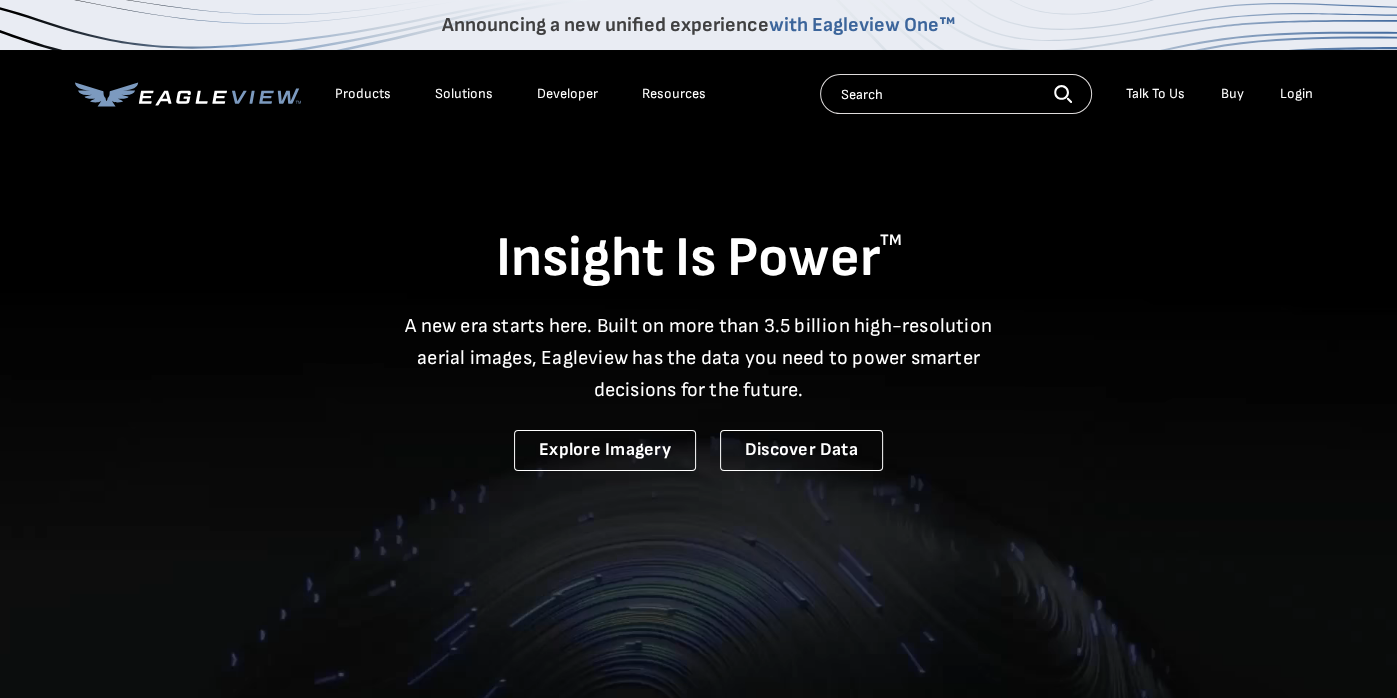 click on "Login" at bounding box center [1296, 94] 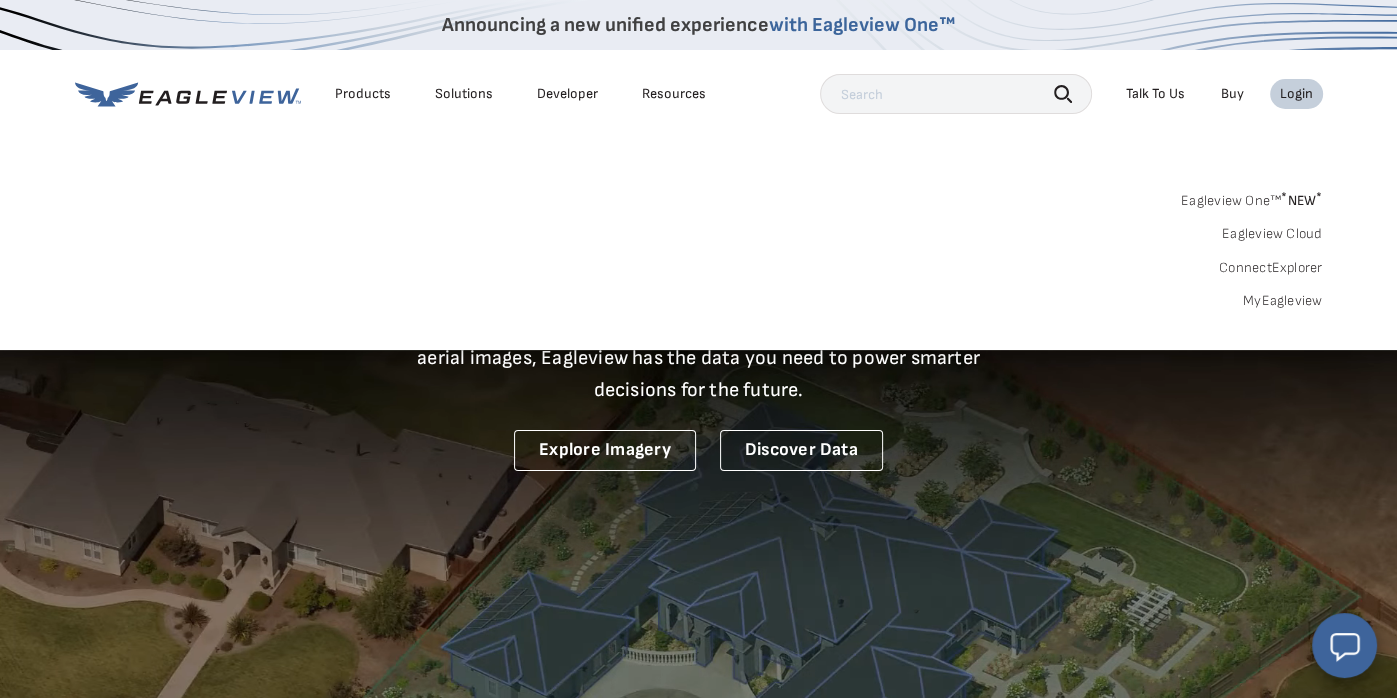 click on "Login" at bounding box center (1296, 94) 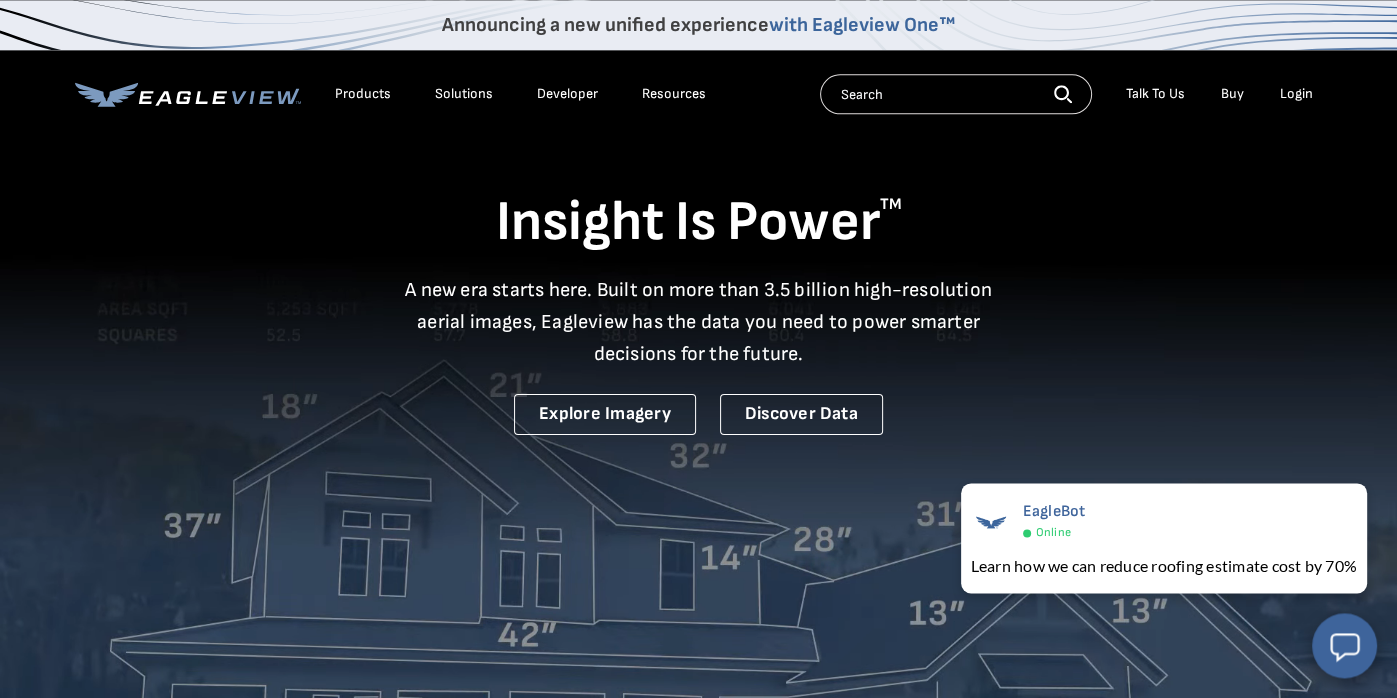 scroll, scrollTop: 0, scrollLeft: 0, axis: both 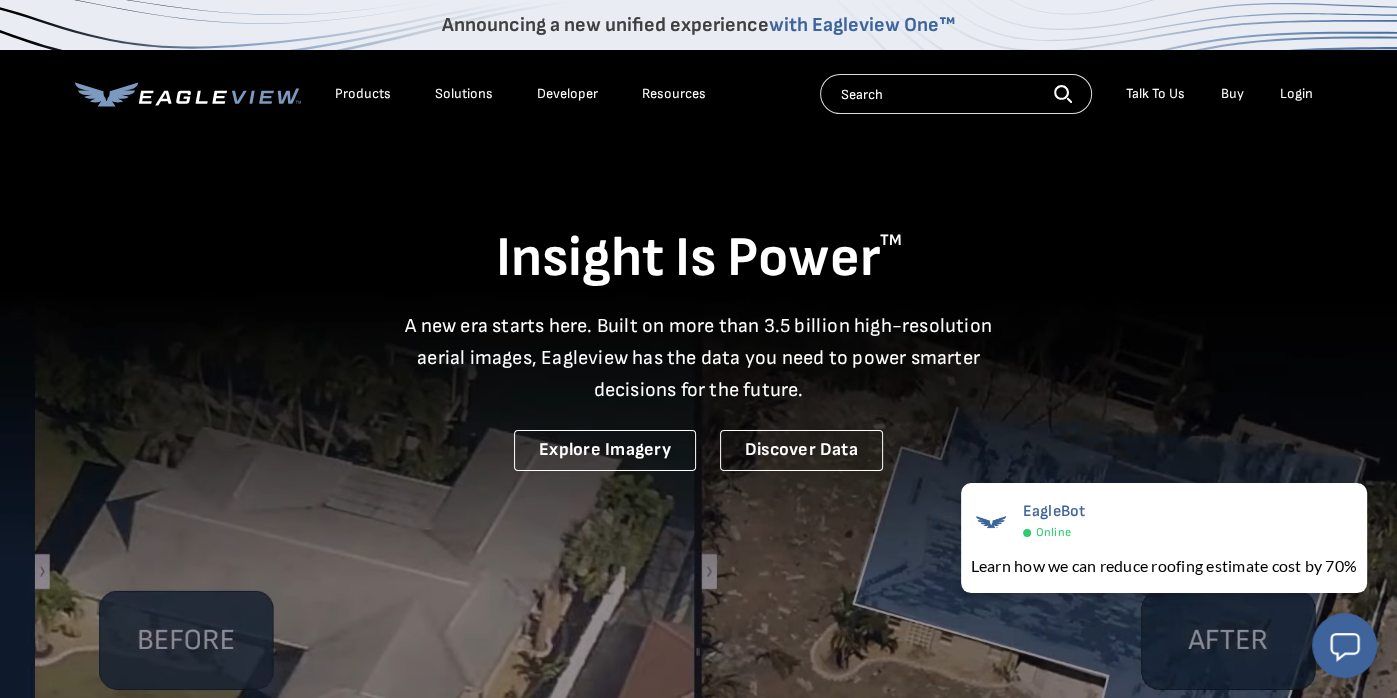 click on "Login" at bounding box center [1296, 94] 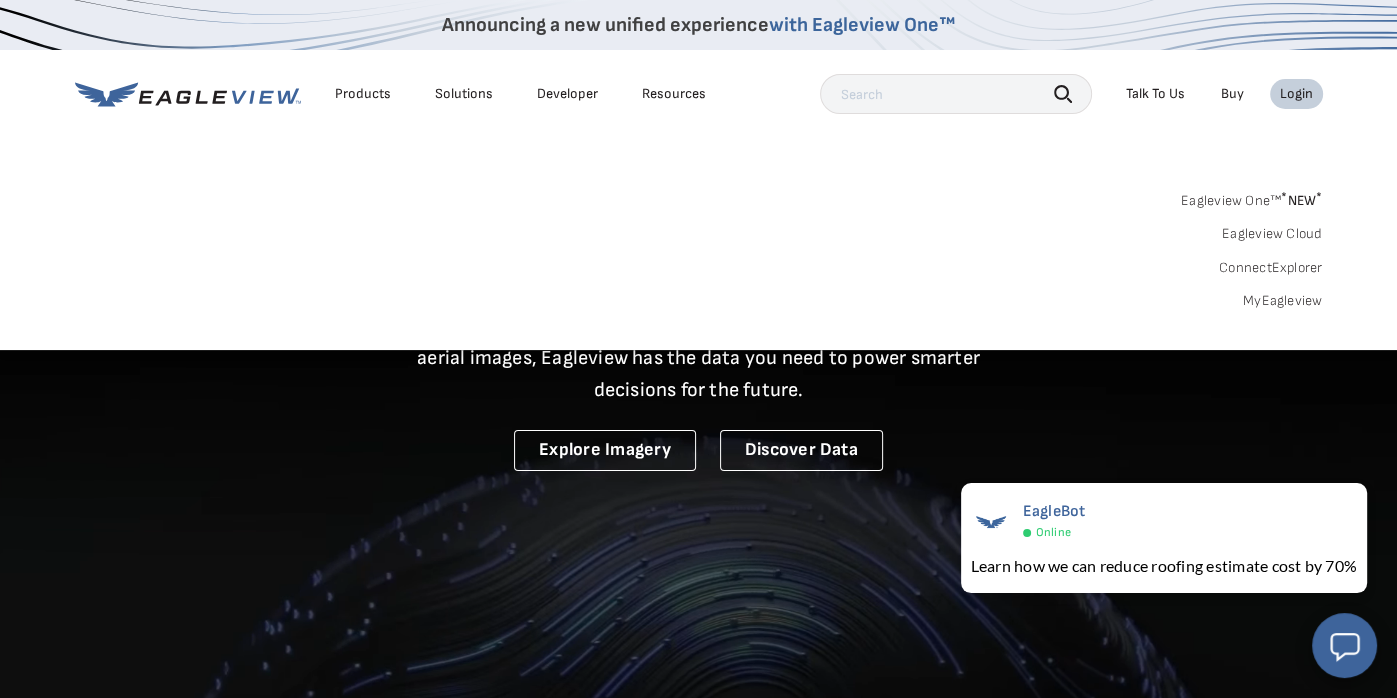 click on "MyEagleview" at bounding box center [1283, 301] 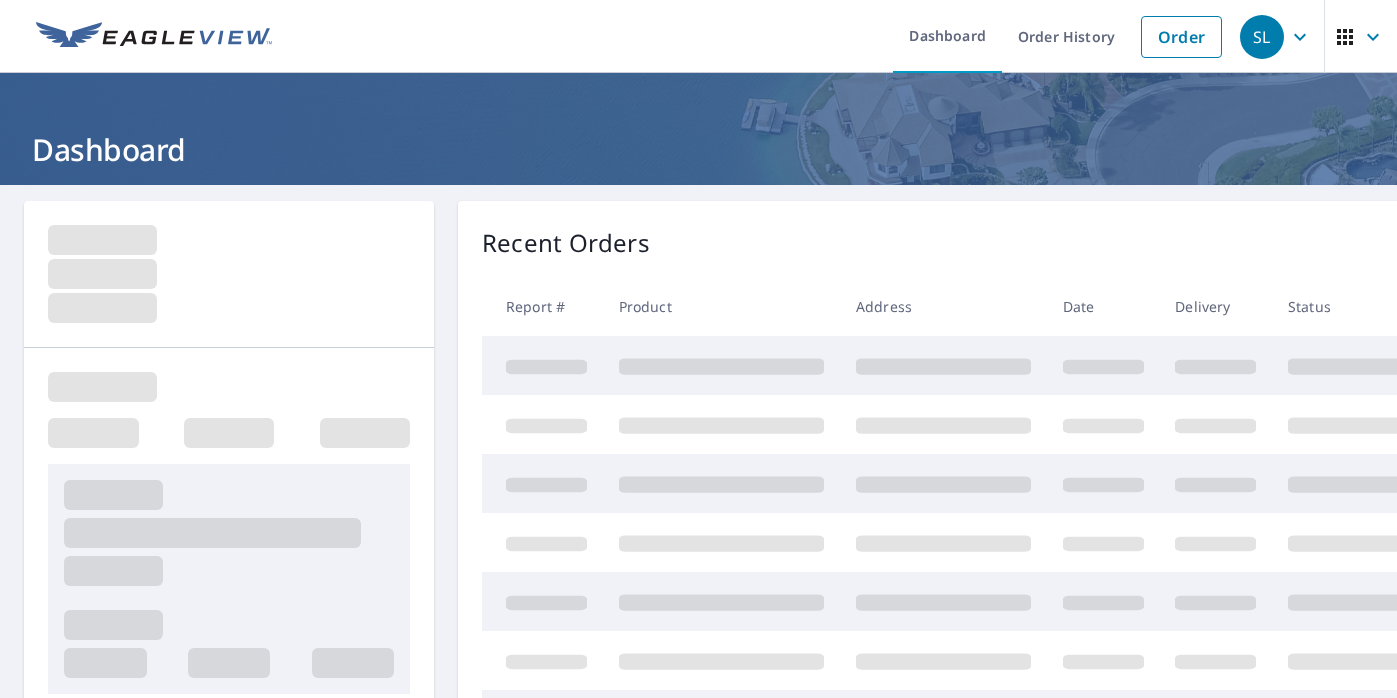 scroll, scrollTop: 0, scrollLeft: 0, axis: both 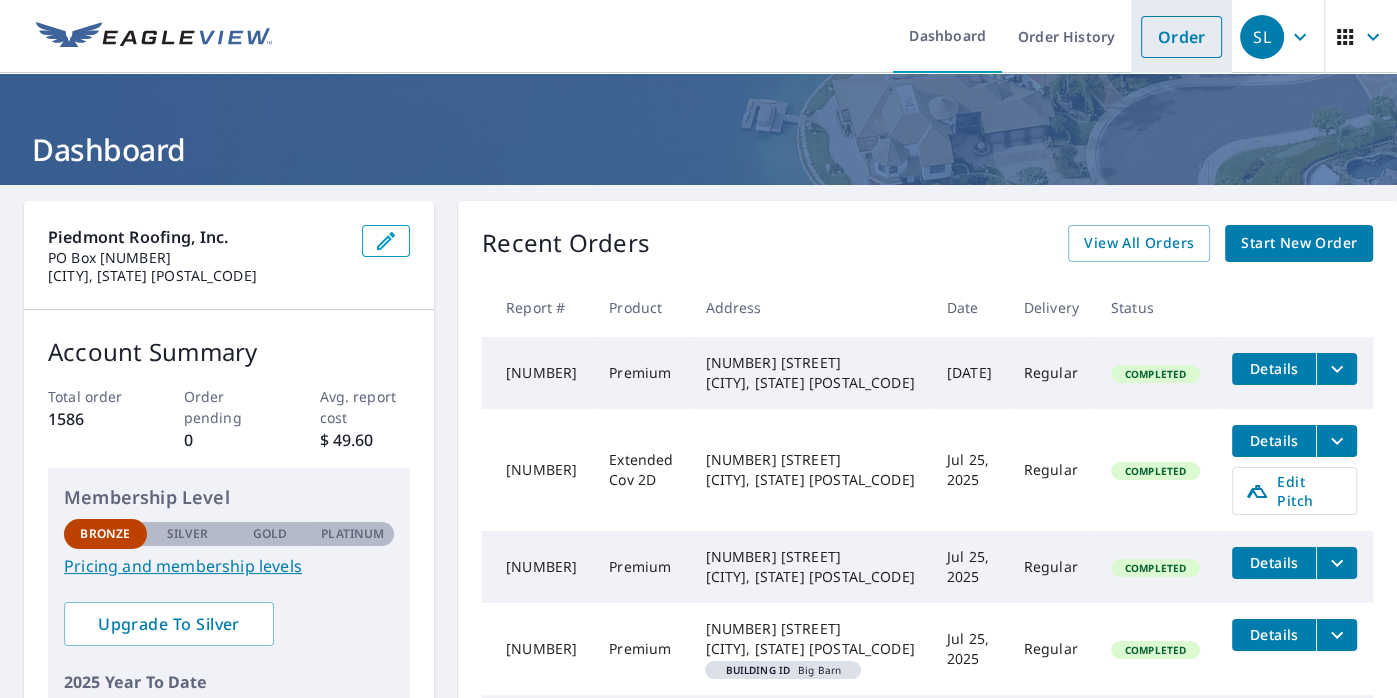 click on "Order" at bounding box center (1181, 37) 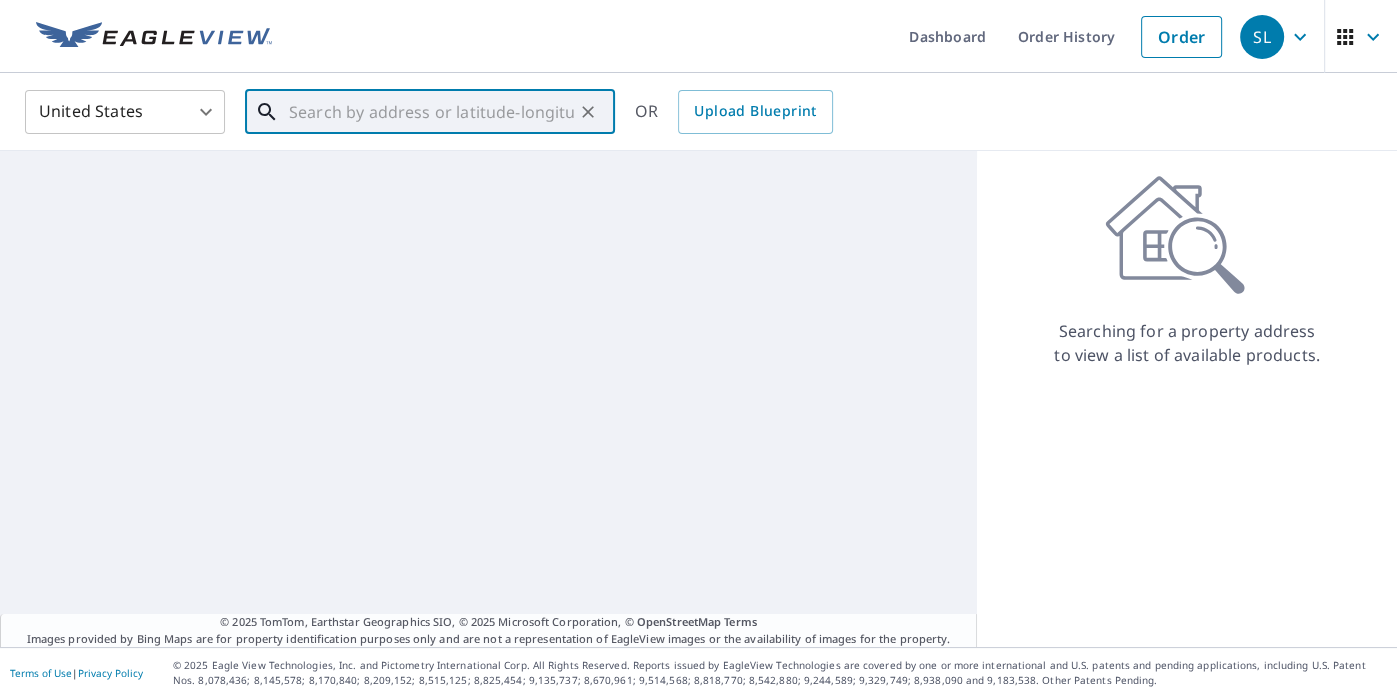click at bounding box center (431, 112) 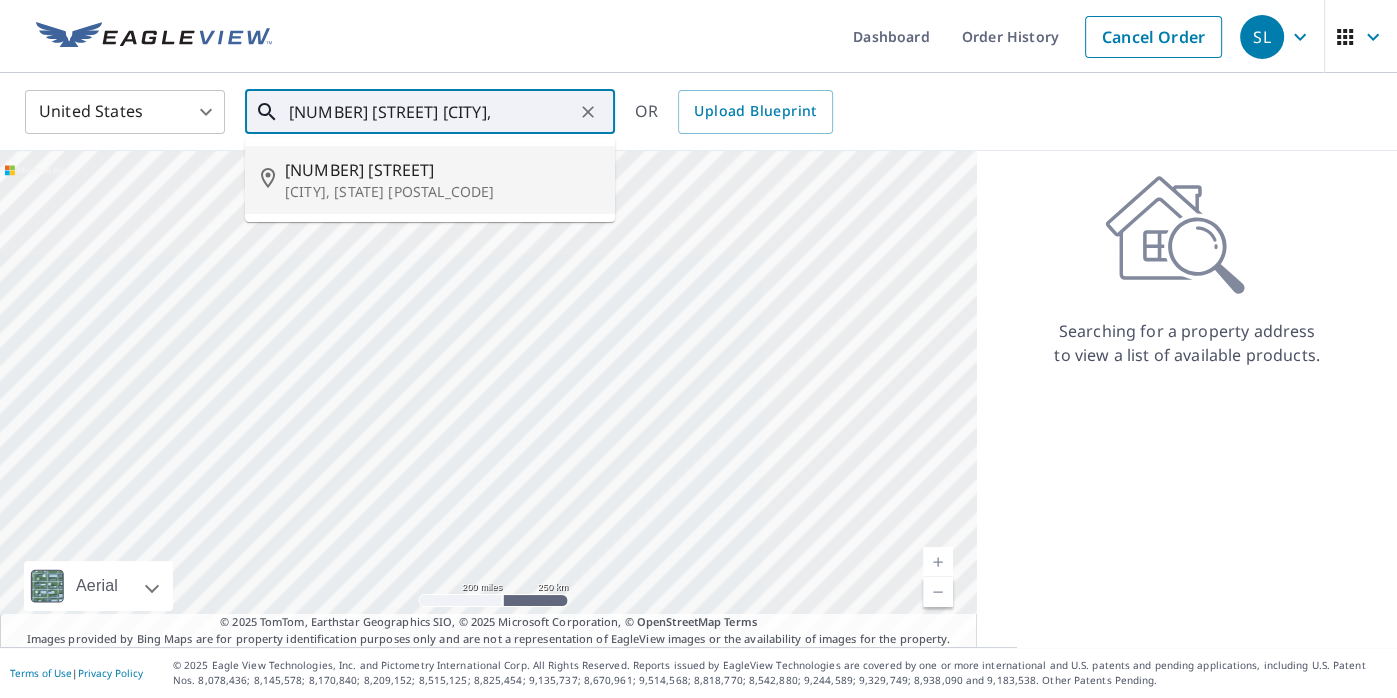 click on "[NUMBER] [STREET]" at bounding box center [442, 170] 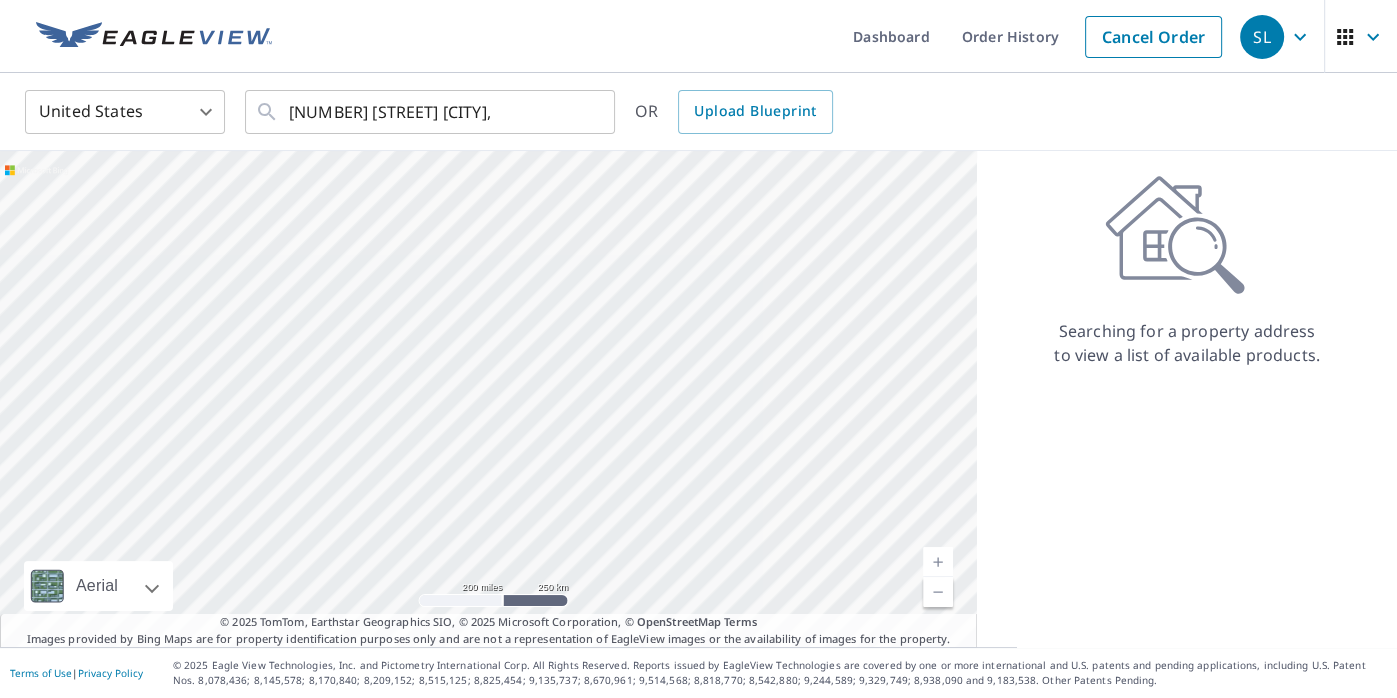 type on "[NUMBER] [STREET] [CITY], [STATE] [POSTAL_CODE]" 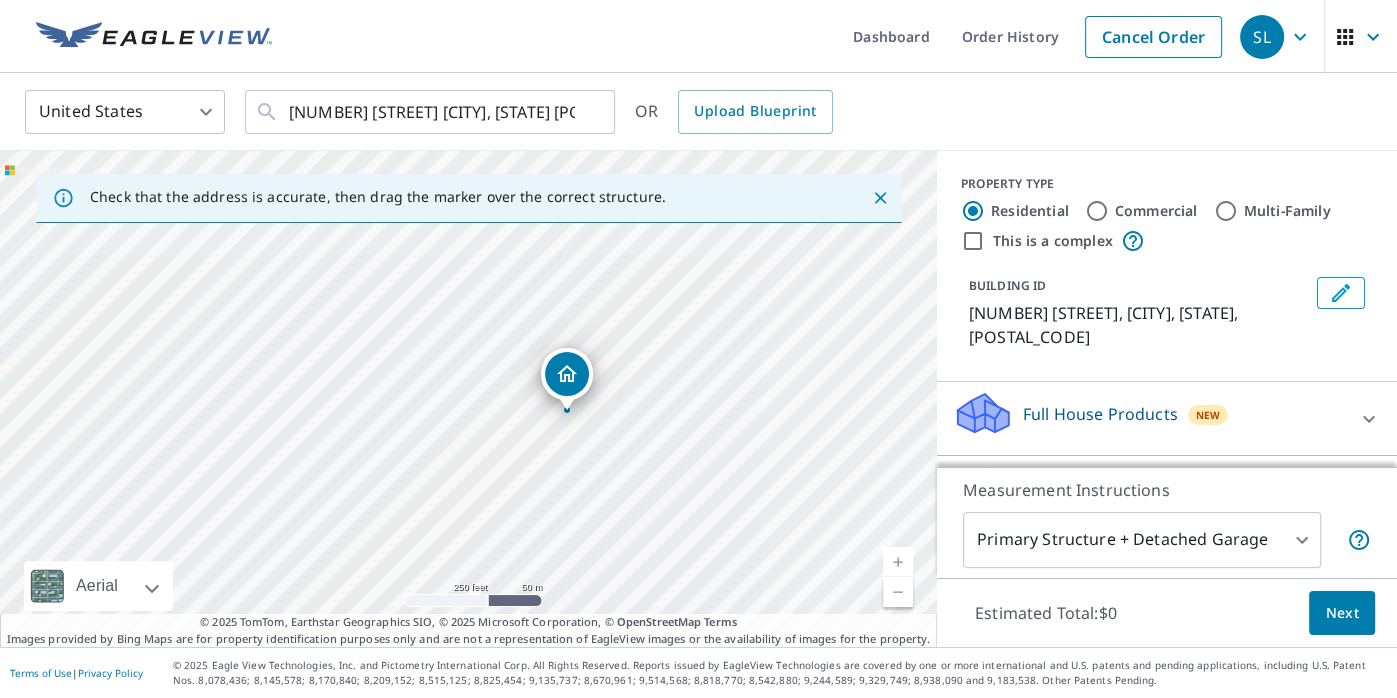 drag, startPoint x: 512, startPoint y: 252, endPoint x: 610, endPoint y: 266, distance: 98.99495 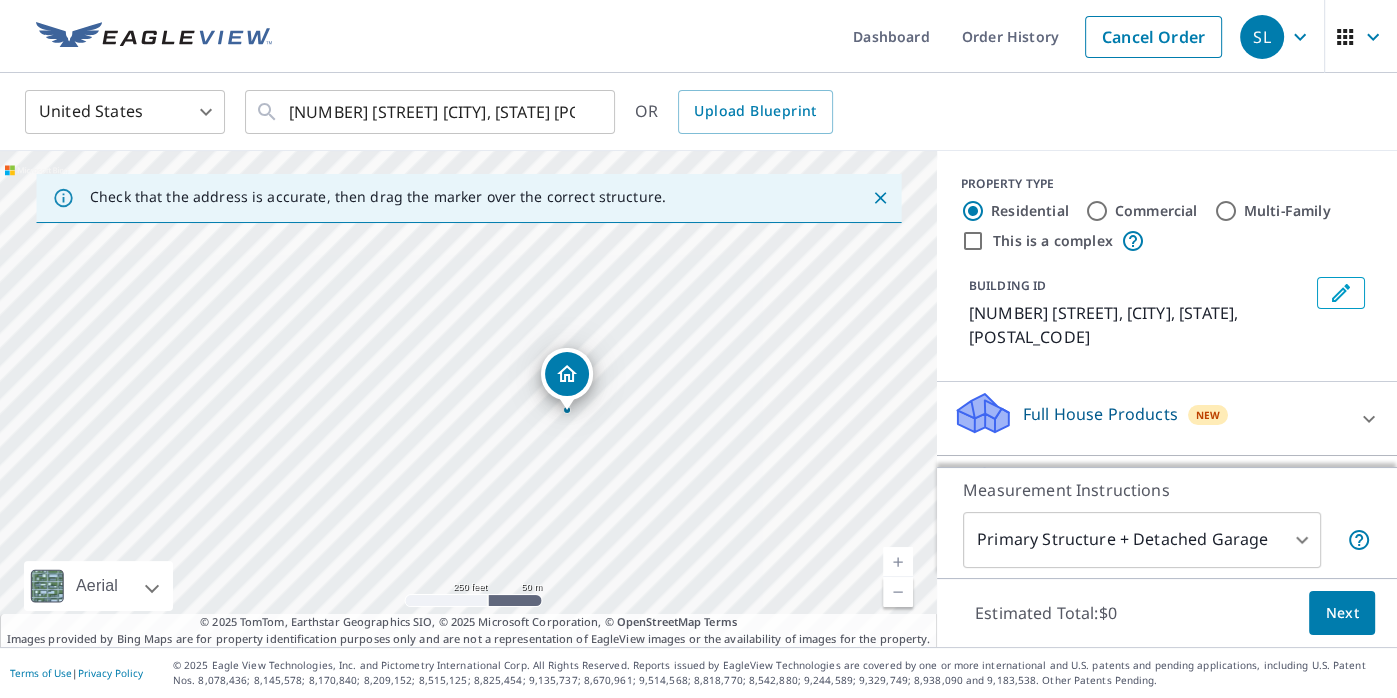 click at bounding box center [898, 562] 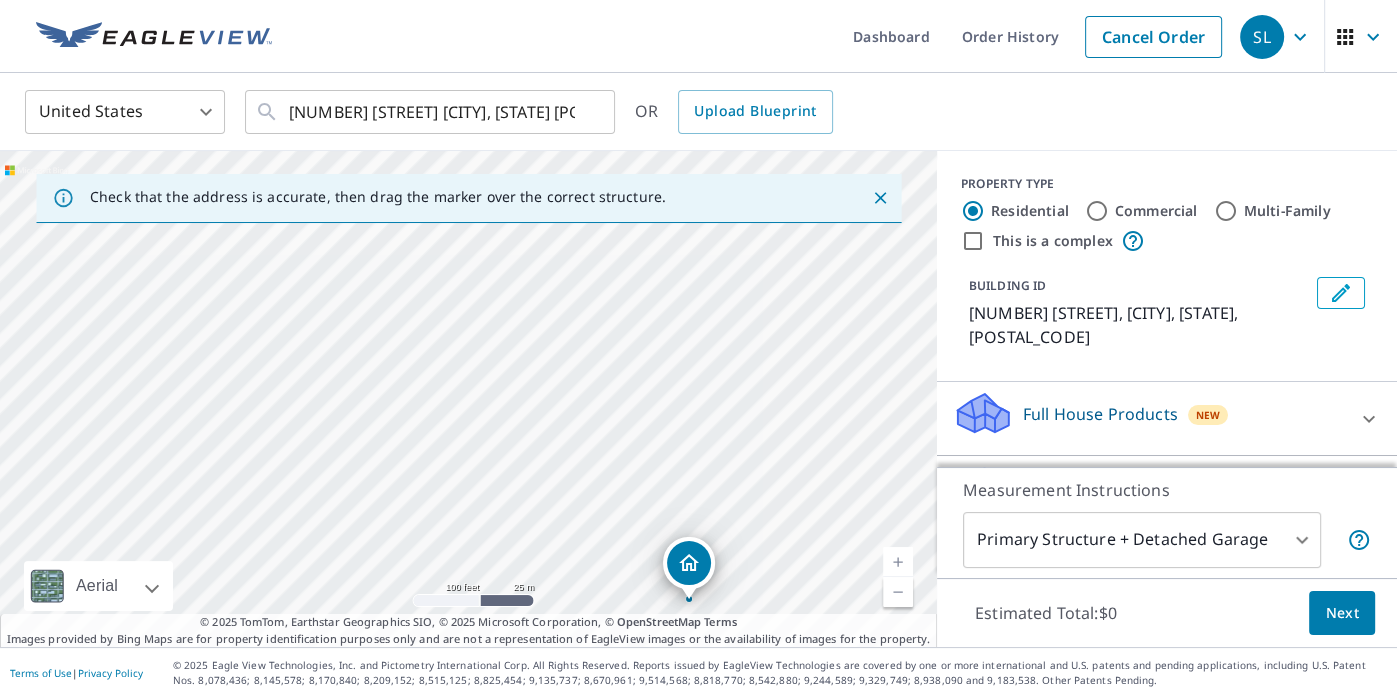 drag, startPoint x: 726, startPoint y: 290, endPoint x: 750, endPoint y: 465, distance: 176.63805 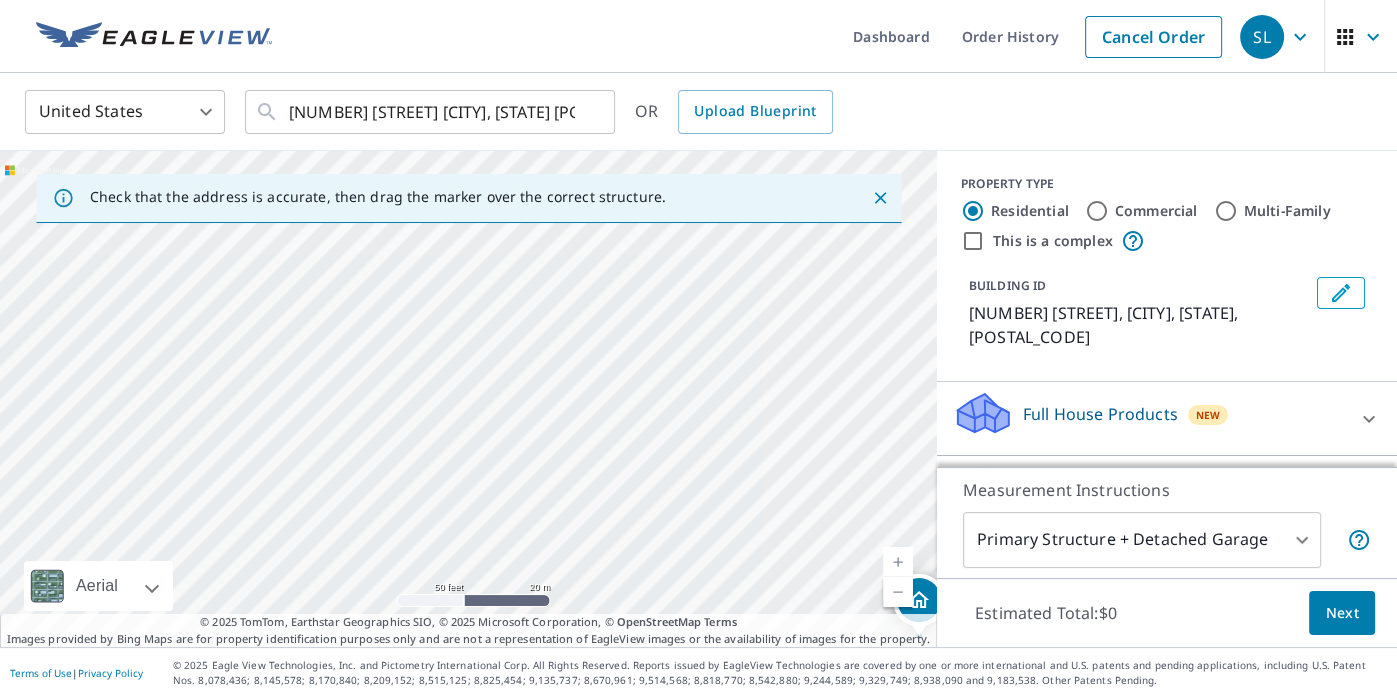 drag, startPoint x: 678, startPoint y: 484, endPoint x: 688, endPoint y: 318, distance: 166.30093 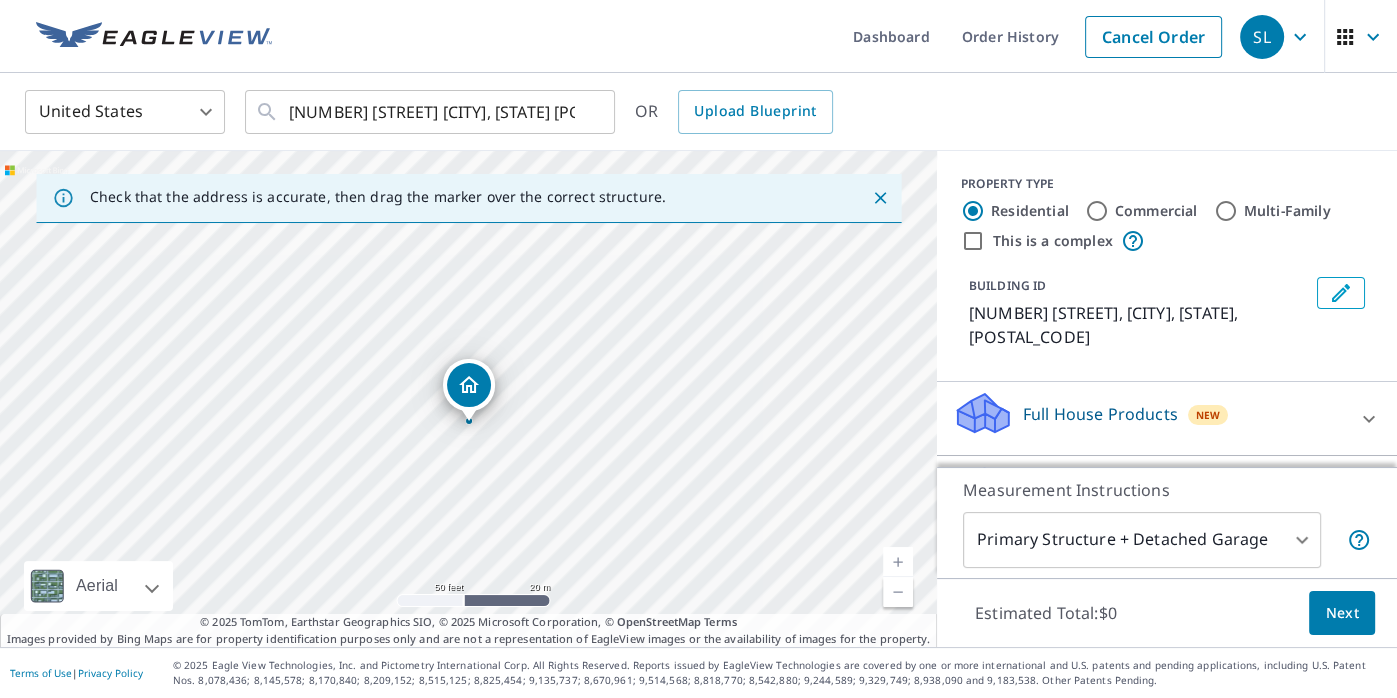 drag, startPoint x: 688, startPoint y: 306, endPoint x: 688, endPoint y: 331, distance: 25 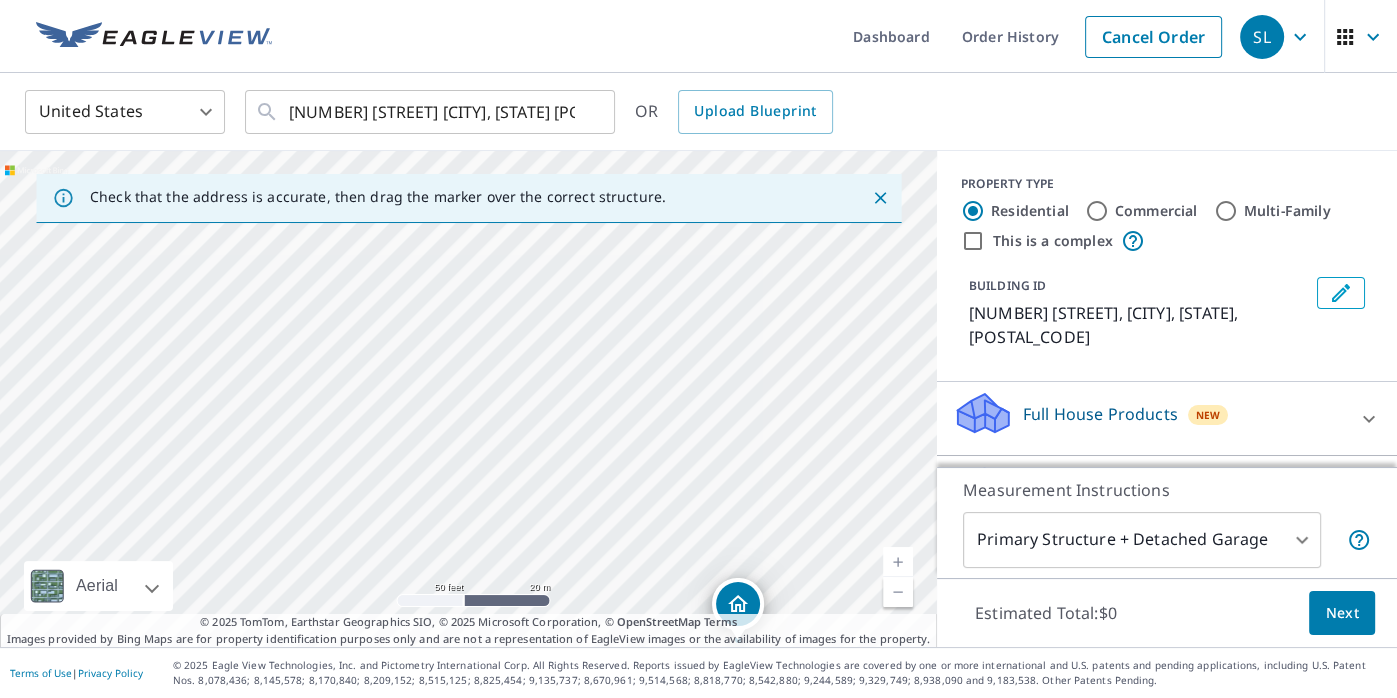 drag, startPoint x: 561, startPoint y: 383, endPoint x: 830, endPoint y: 606, distance: 349.4138 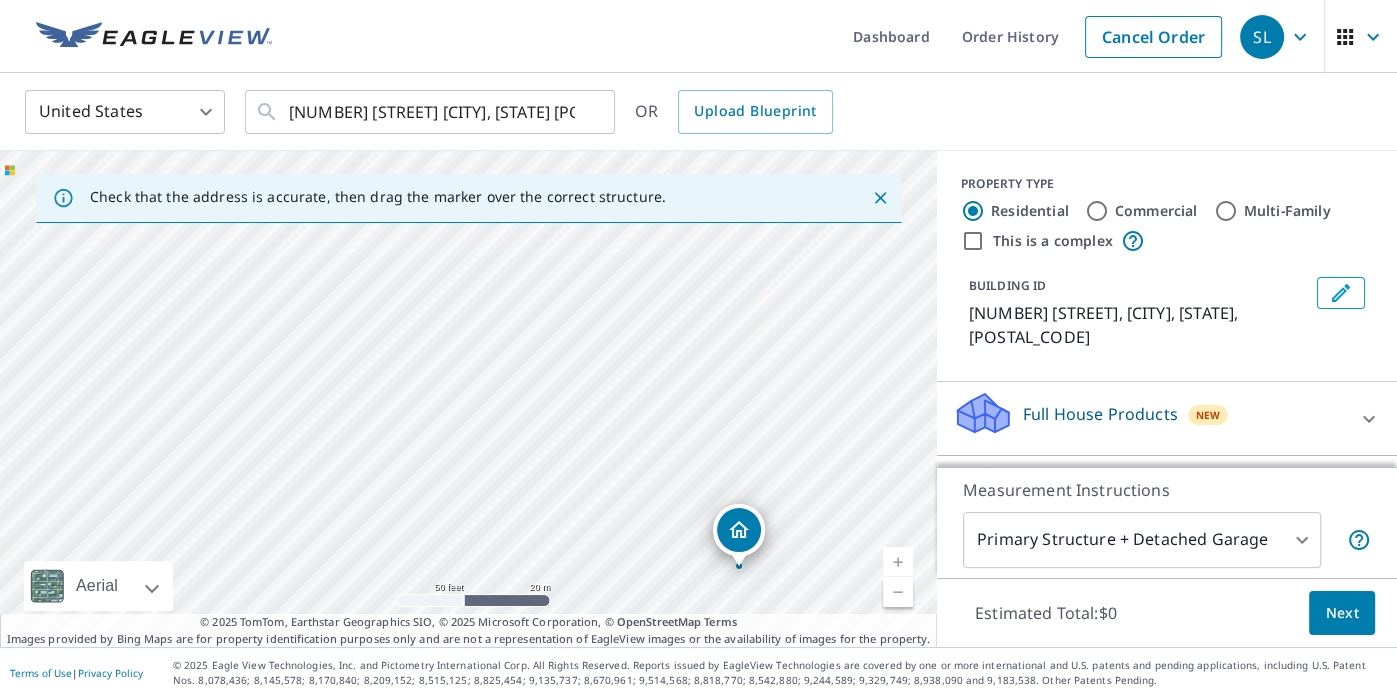 drag, startPoint x: 560, startPoint y: 328, endPoint x: 558, endPoint y: 240, distance: 88.02273 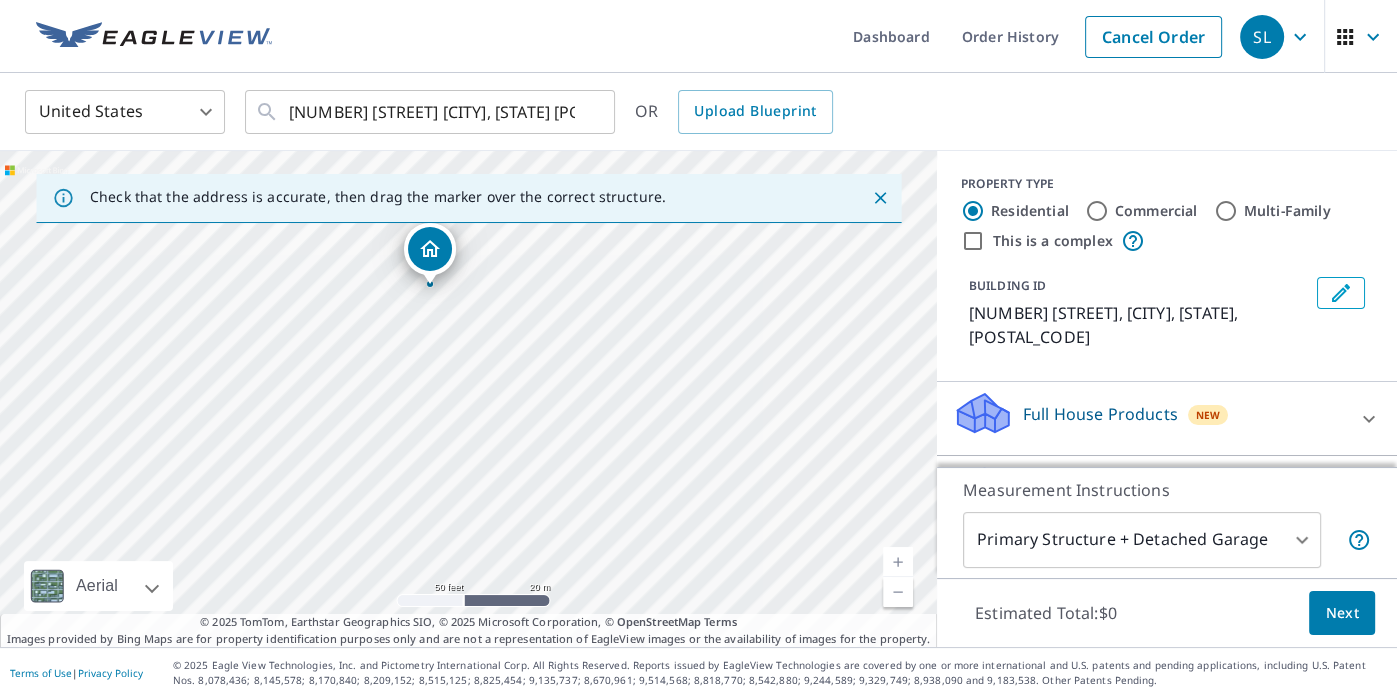 drag, startPoint x: 725, startPoint y: 519, endPoint x: 486, endPoint y: 304, distance: 321.47473 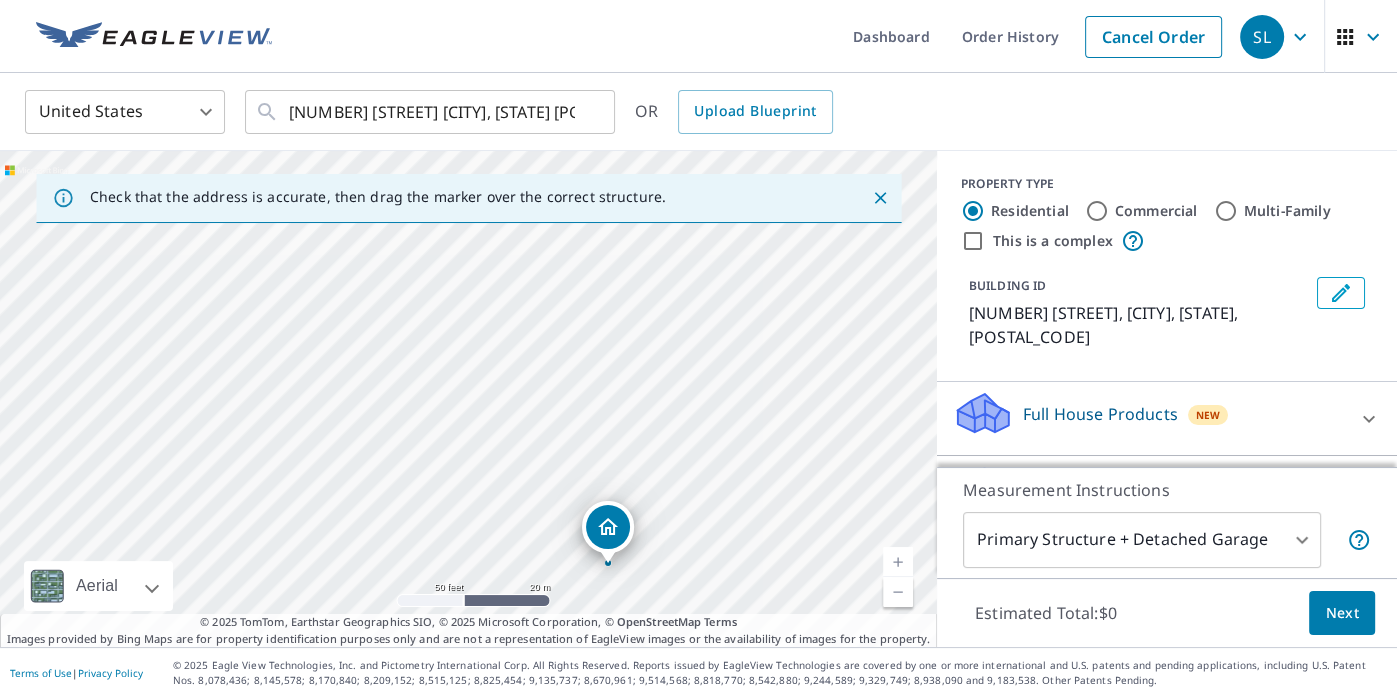 drag, startPoint x: 540, startPoint y: 307, endPoint x: 679, endPoint y: 474, distance: 217.27863 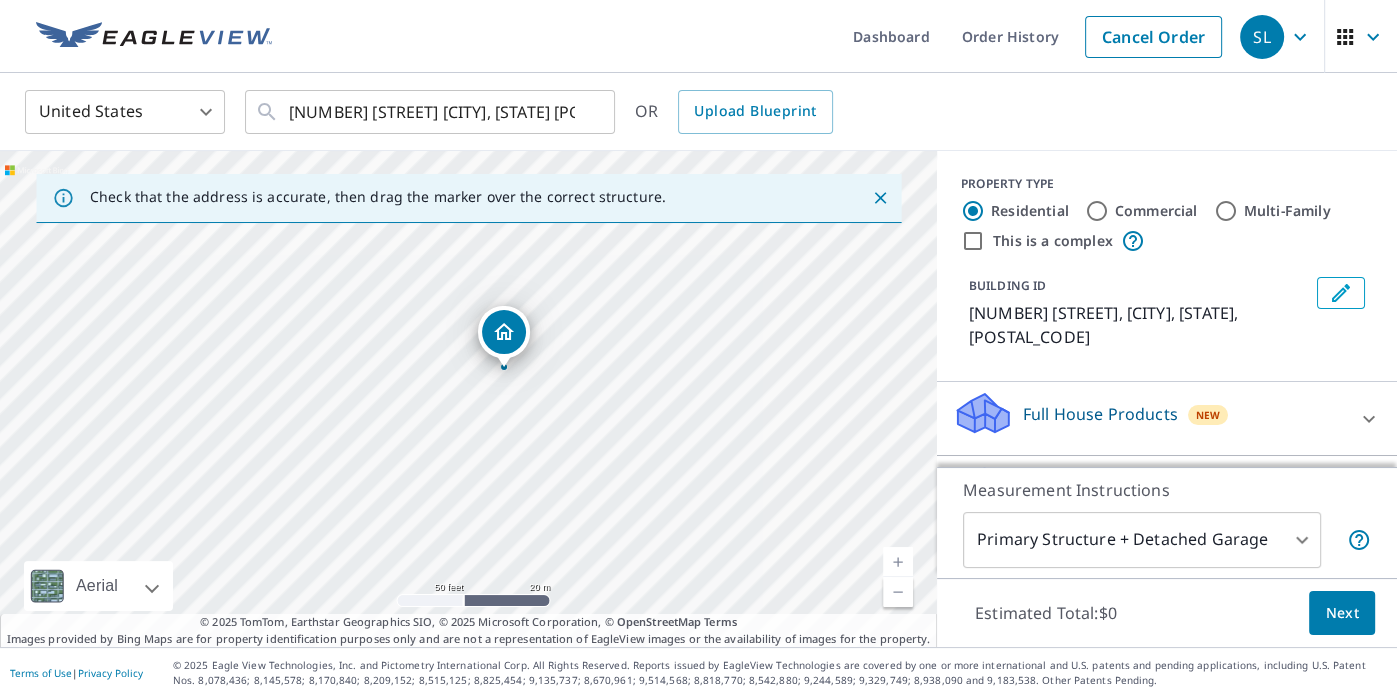 drag, startPoint x: 606, startPoint y: 525, endPoint x: 502, endPoint y: 328, distance: 222.7667 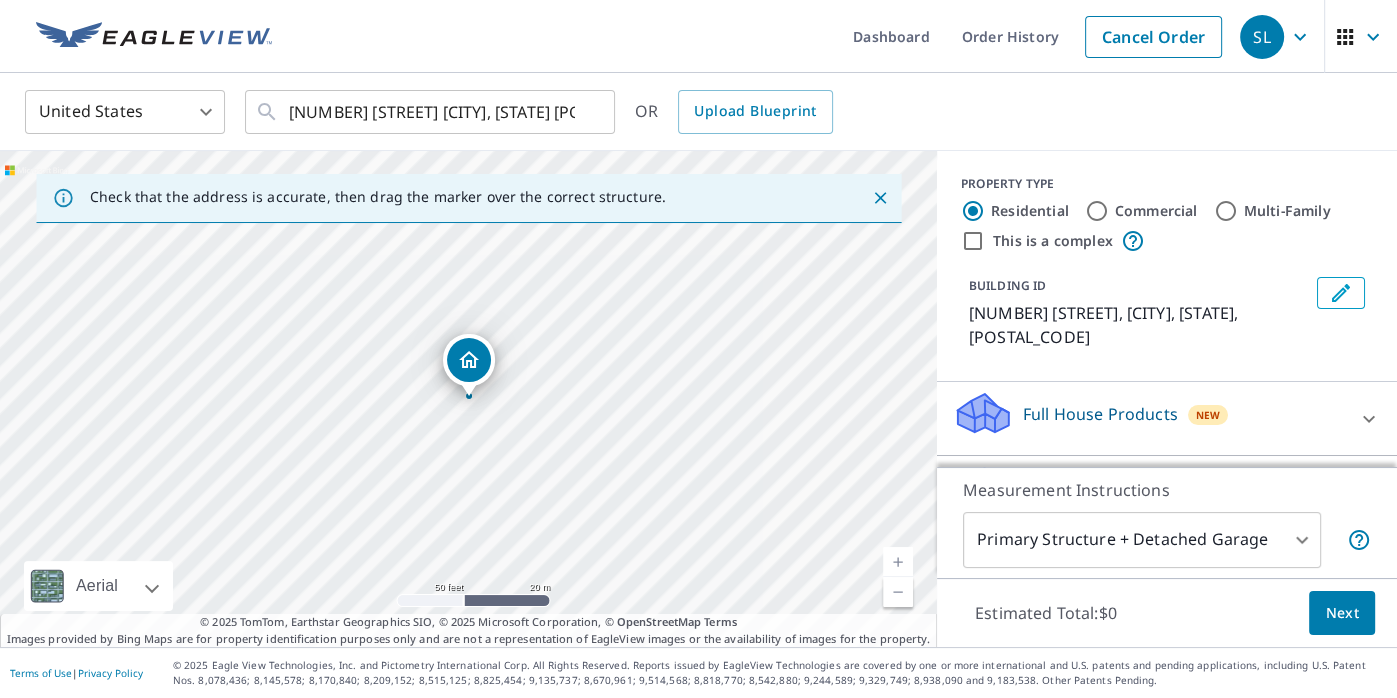 click at bounding box center [898, 562] 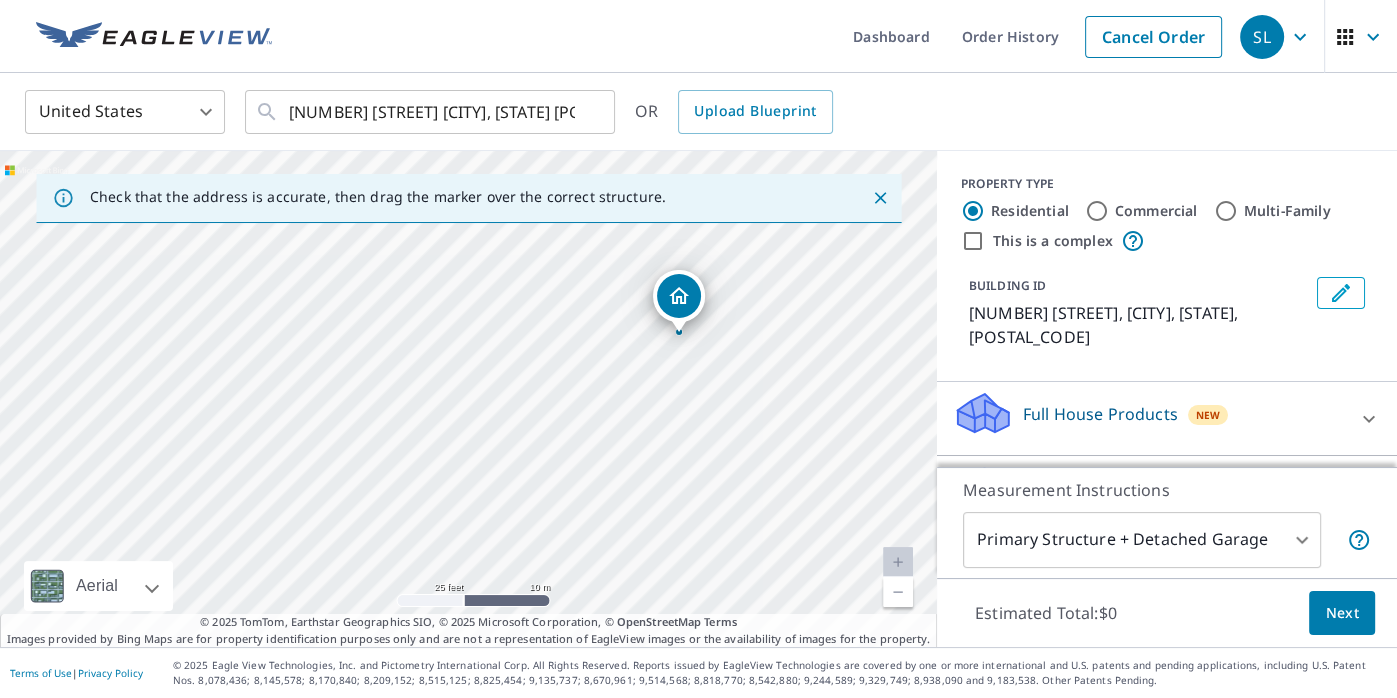 drag, startPoint x: 342, startPoint y: 324, endPoint x: 552, endPoint y: 260, distance: 219.53587 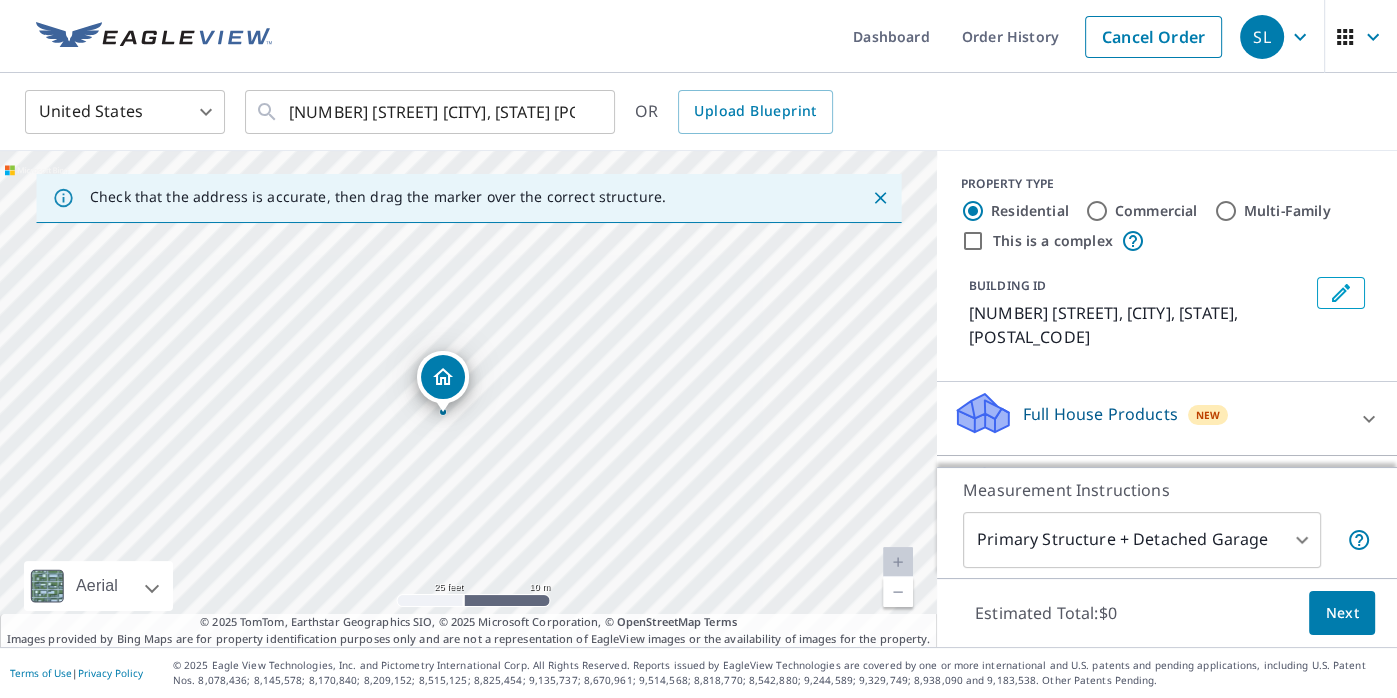 drag, startPoint x: 656, startPoint y: 312, endPoint x: 440, endPoint y: 381, distance: 226.75317 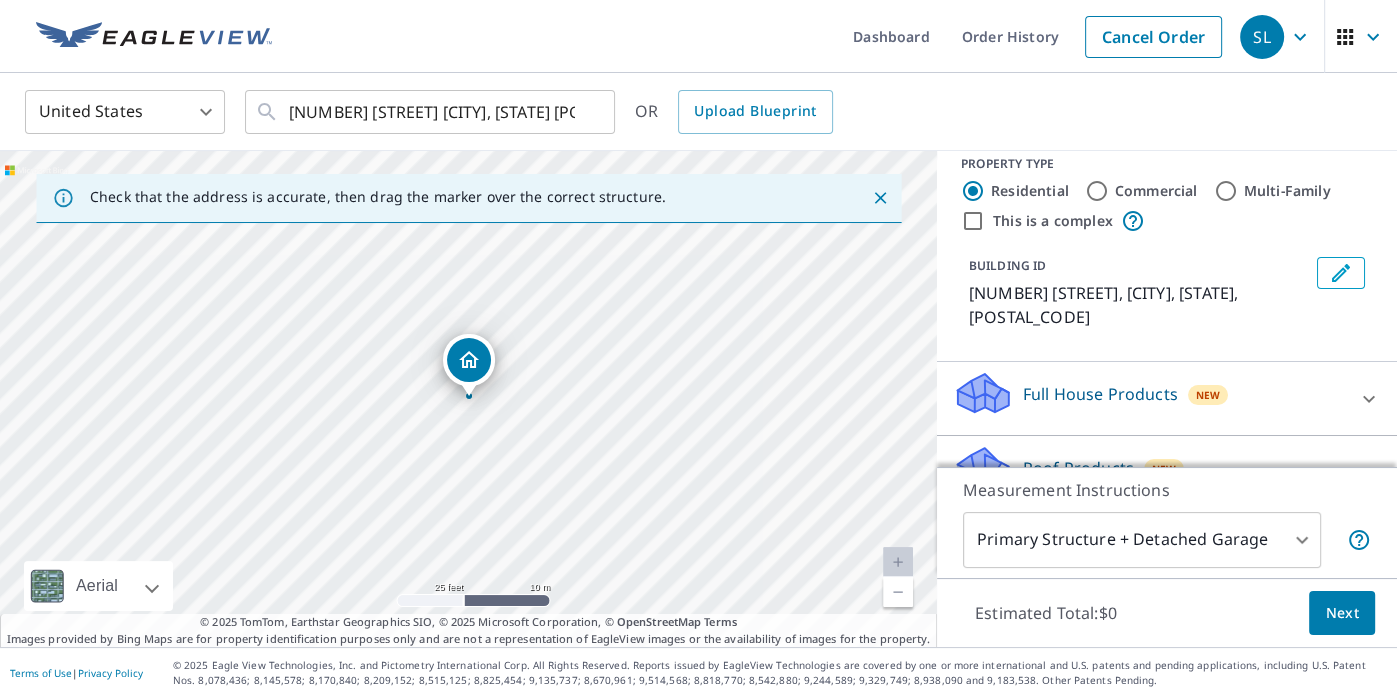 scroll, scrollTop: 0, scrollLeft: 0, axis: both 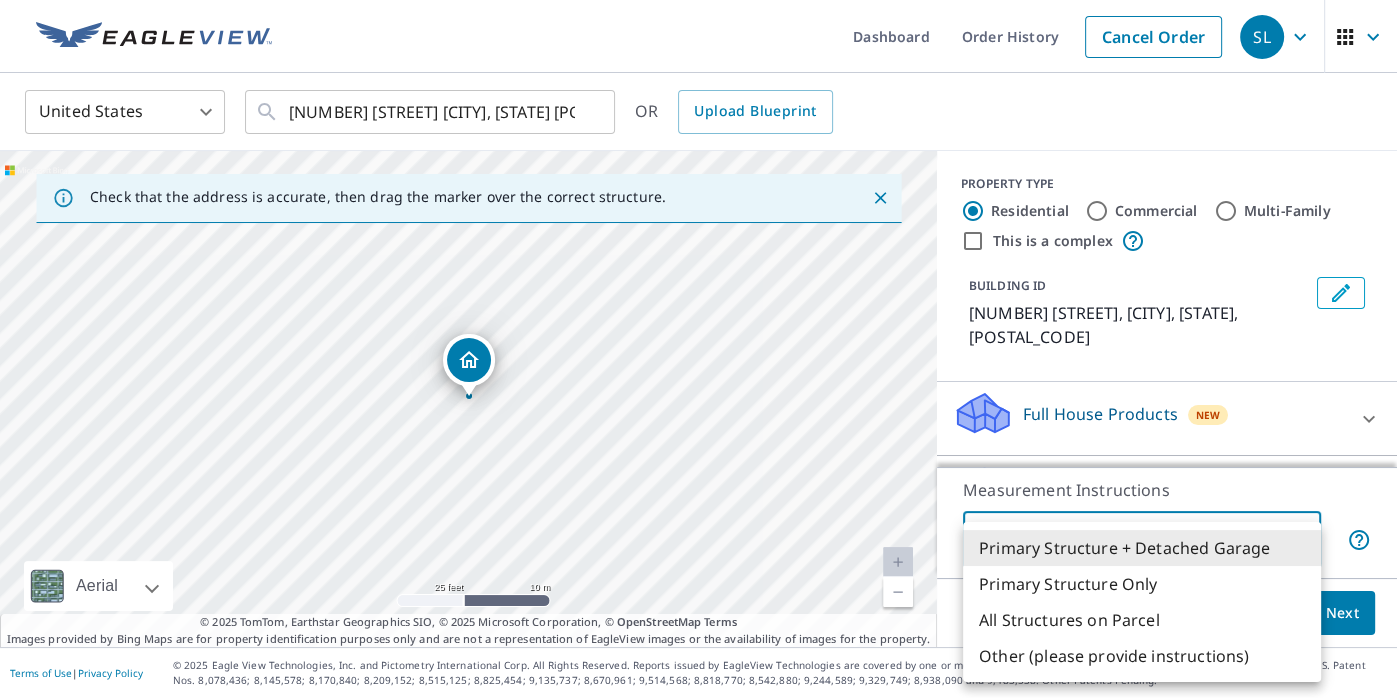 click on "[NUMBER] [STREET], [CITY], [STATE], [POSTAL_CODE] Full House Products New Full House™ $105 Roof Products New Premium $32.75 - $87 QuickSquares™ $18 Gutter $13.75 Bid Perfect™ $18 Solar Products New Inform Essentials+ $63.25 Inform Advanced $79 1" at bounding box center [698, 349] 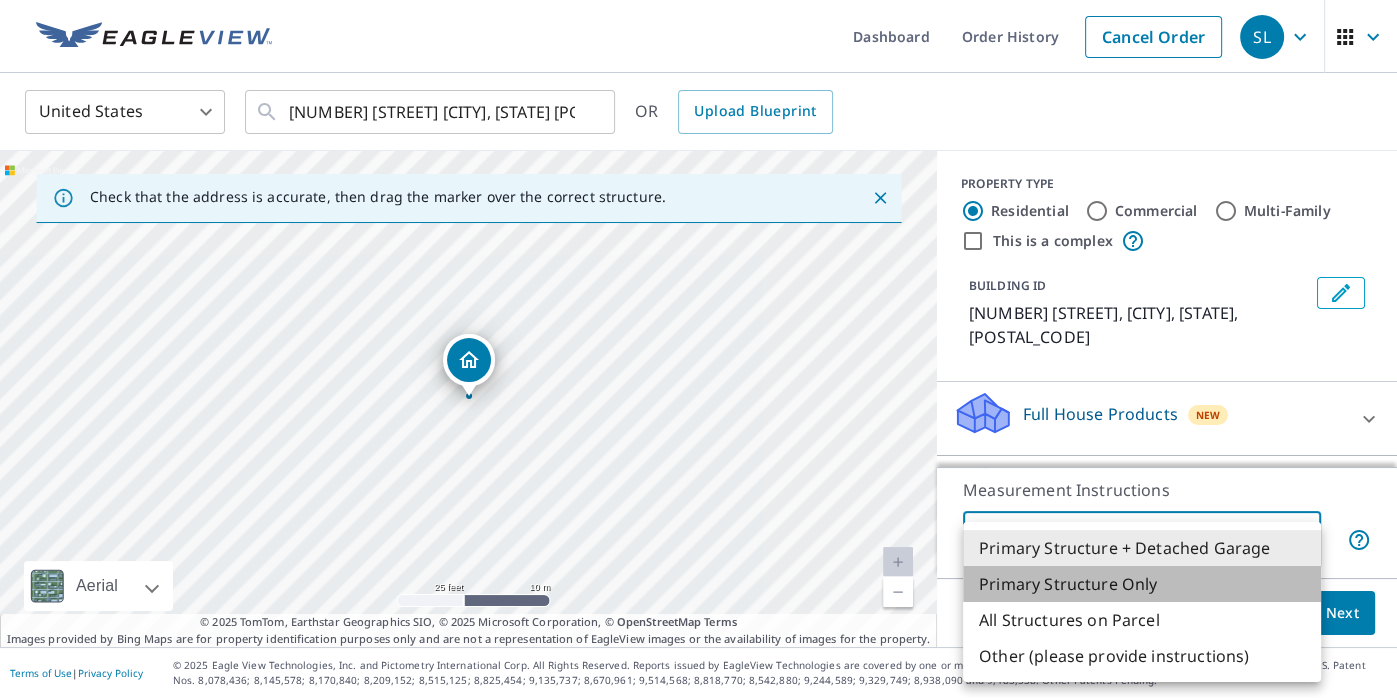 click on "Primary Structure Only" at bounding box center (1142, 584) 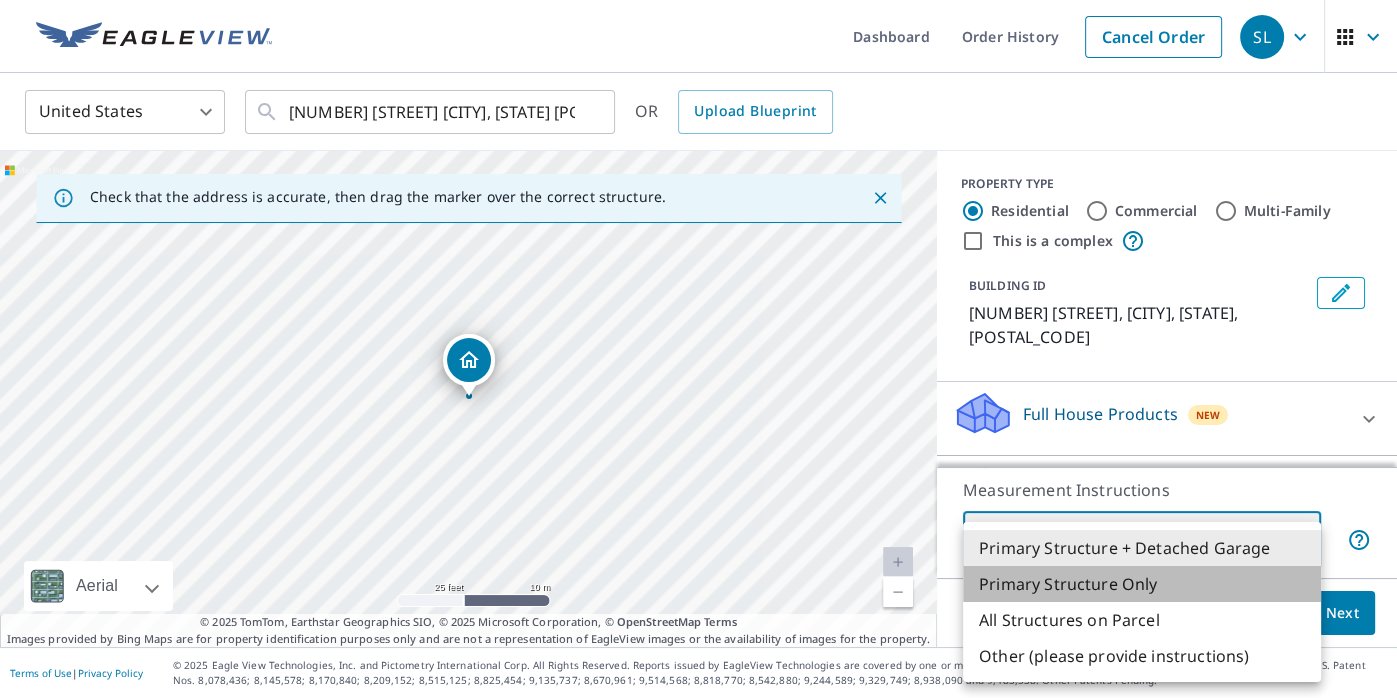 type on "2" 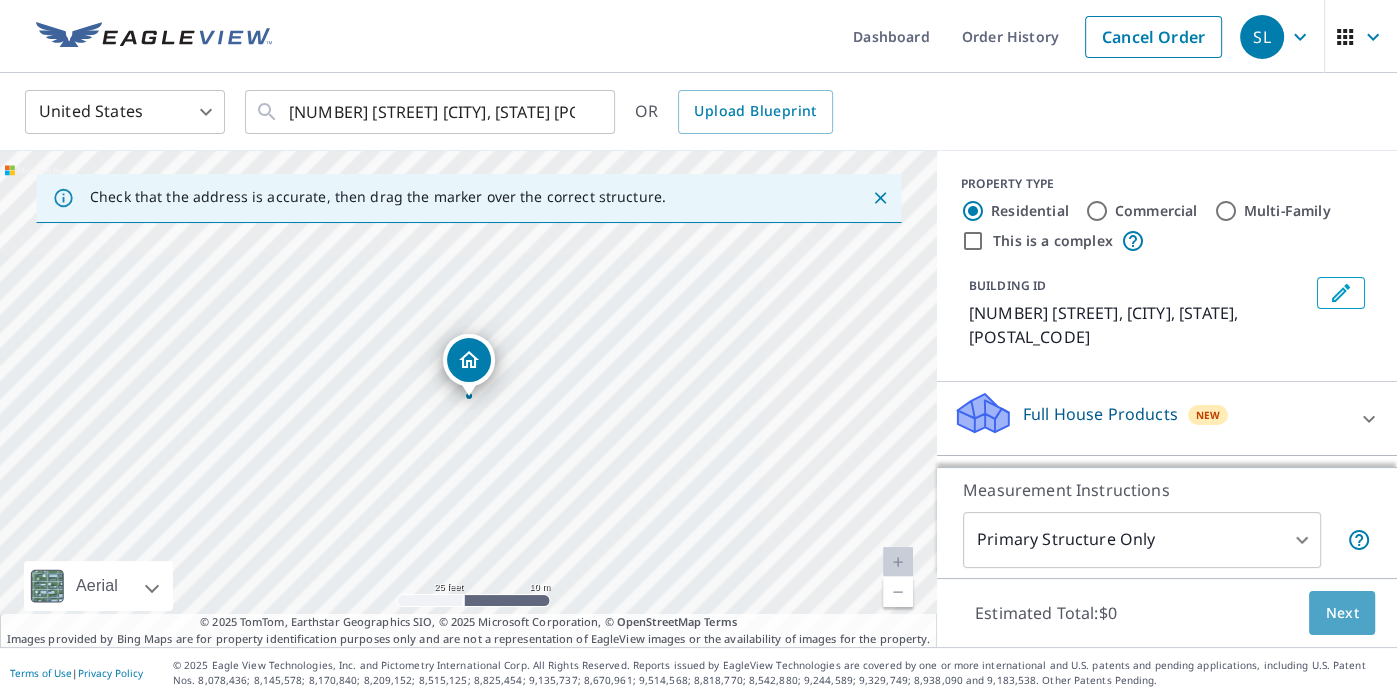 click on "Next" at bounding box center (1342, 613) 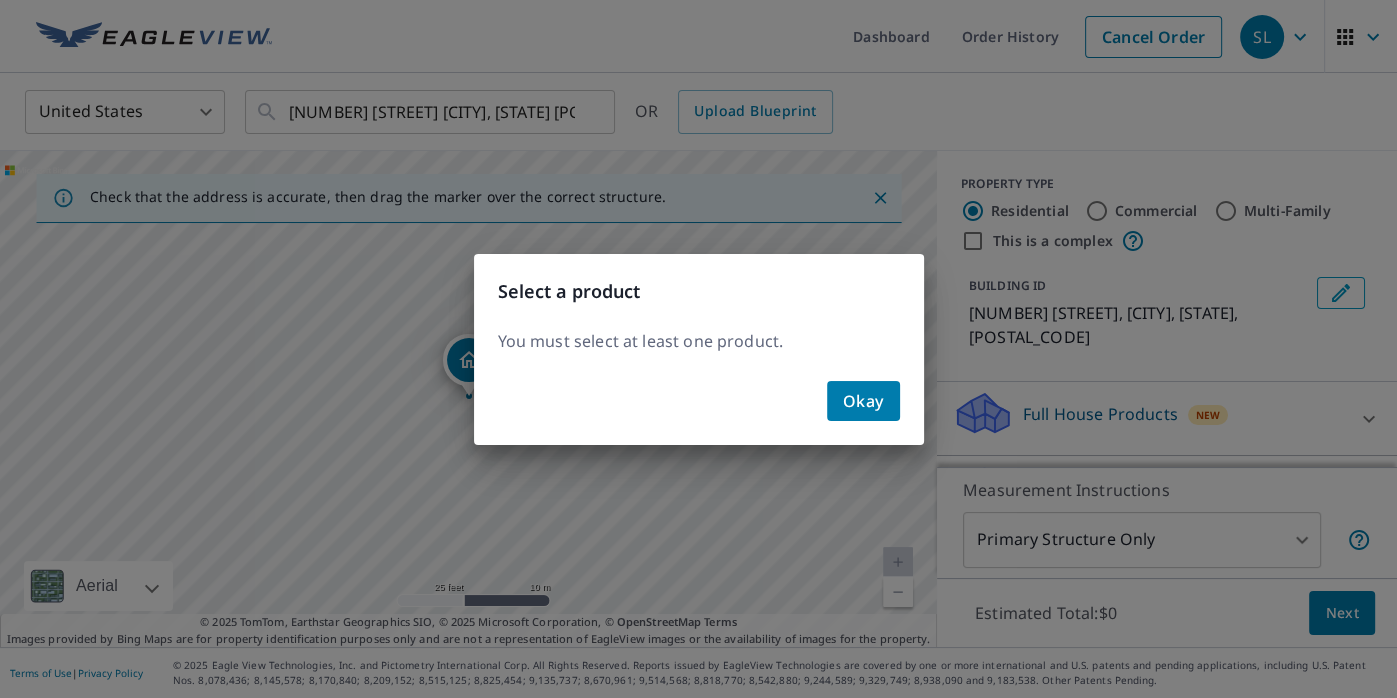 click on "Okay" at bounding box center [863, 401] 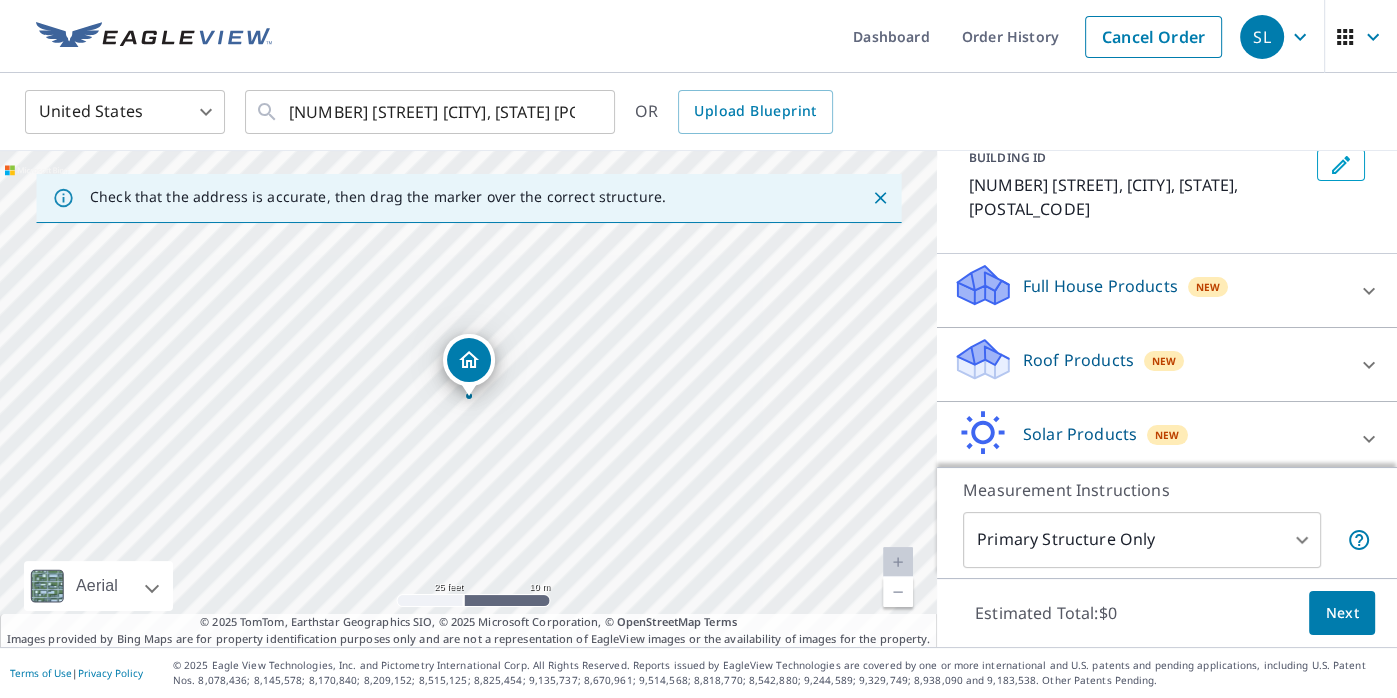 scroll, scrollTop: 129, scrollLeft: 0, axis: vertical 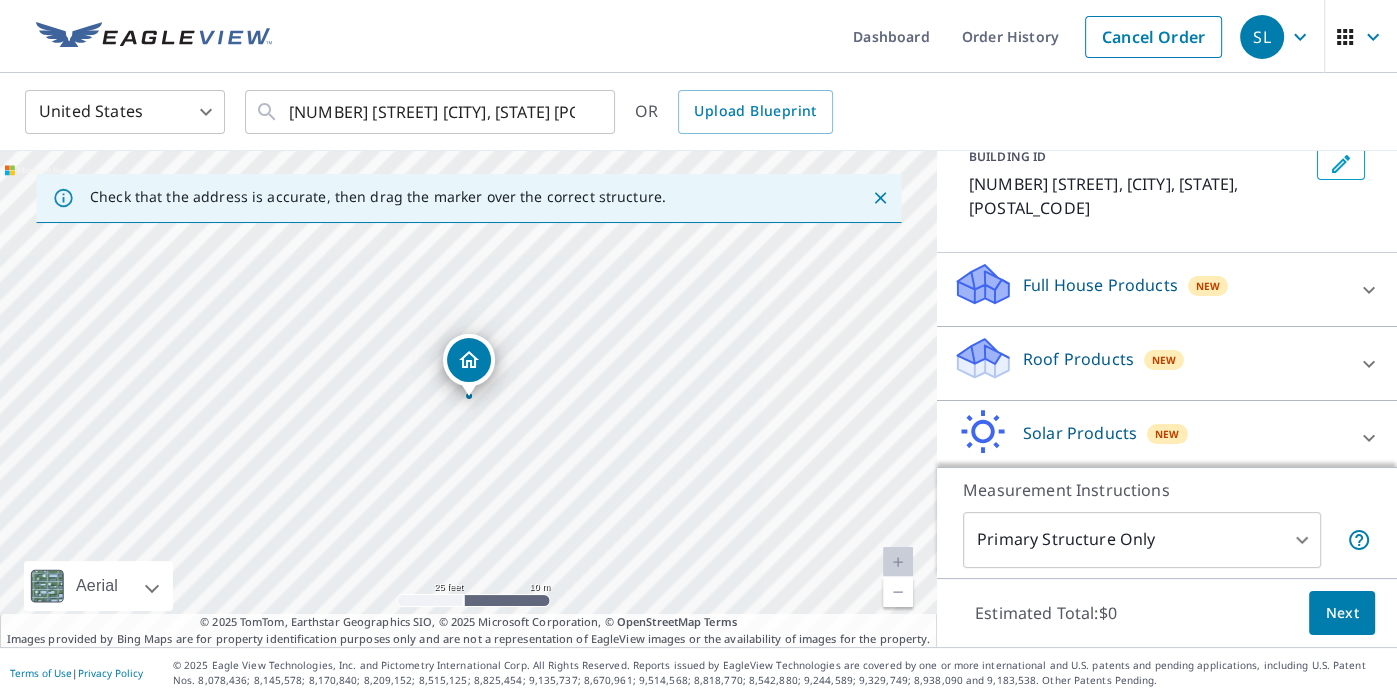click on "New" at bounding box center [1164, 360] 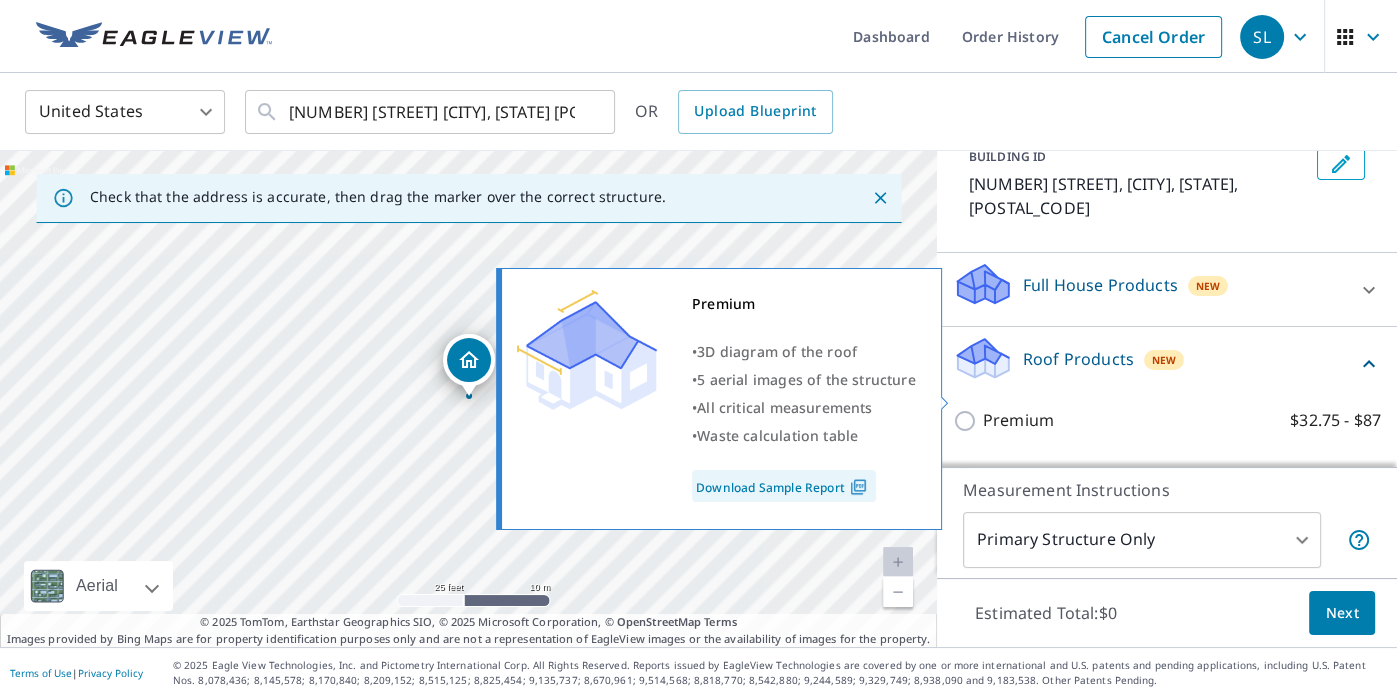 click on "Premium" at bounding box center [1018, 420] 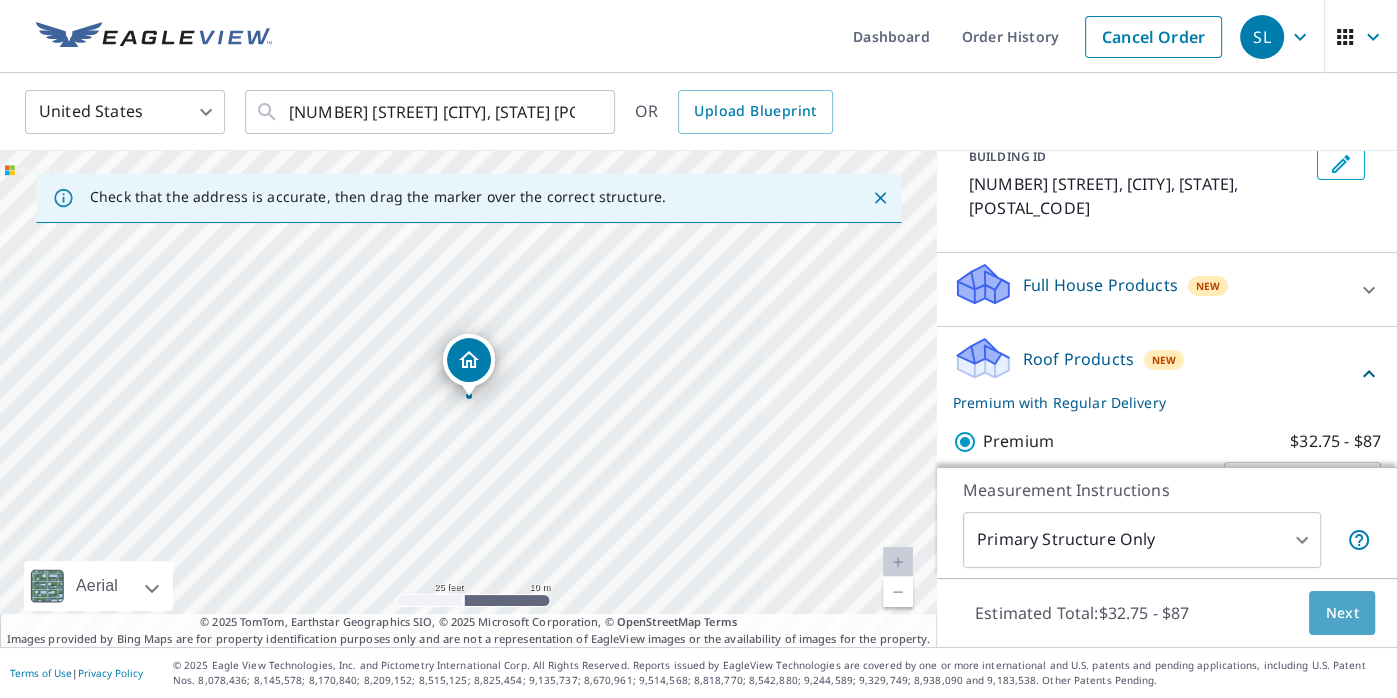click on "Next" at bounding box center (1342, 613) 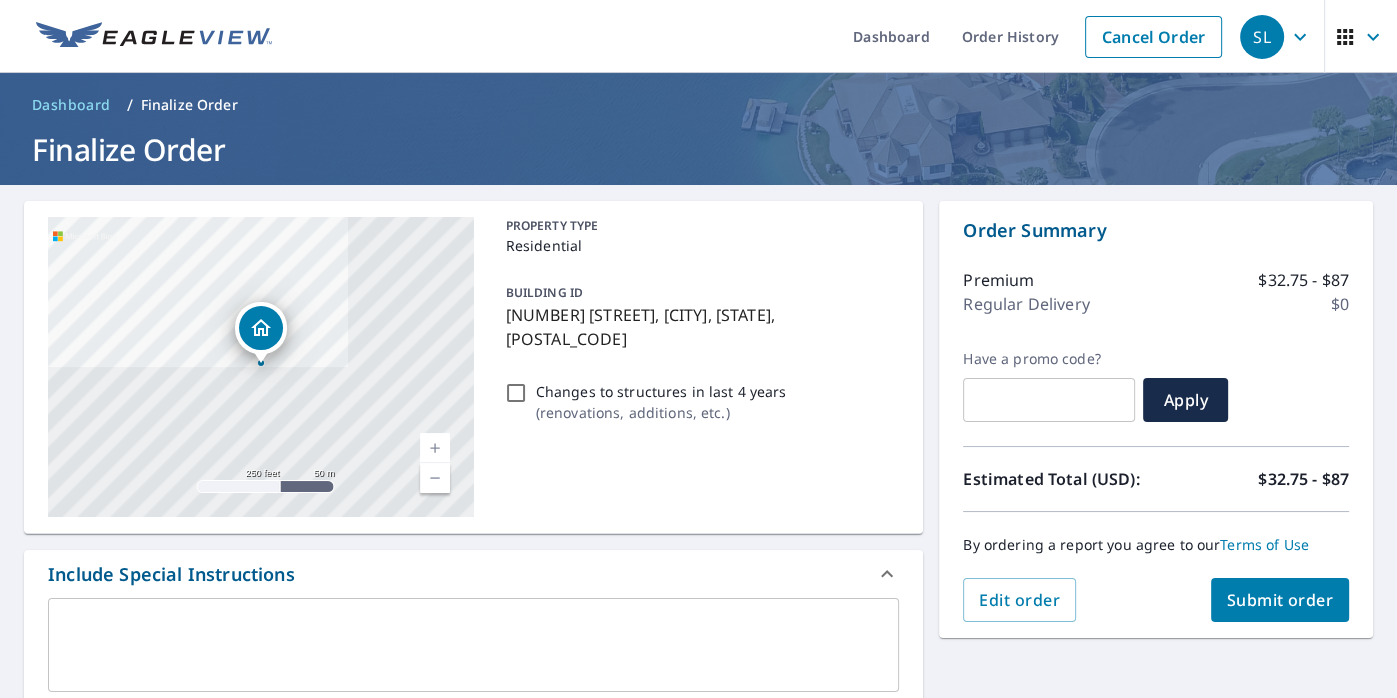 click on "Submit order" at bounding box center (1280, 600) 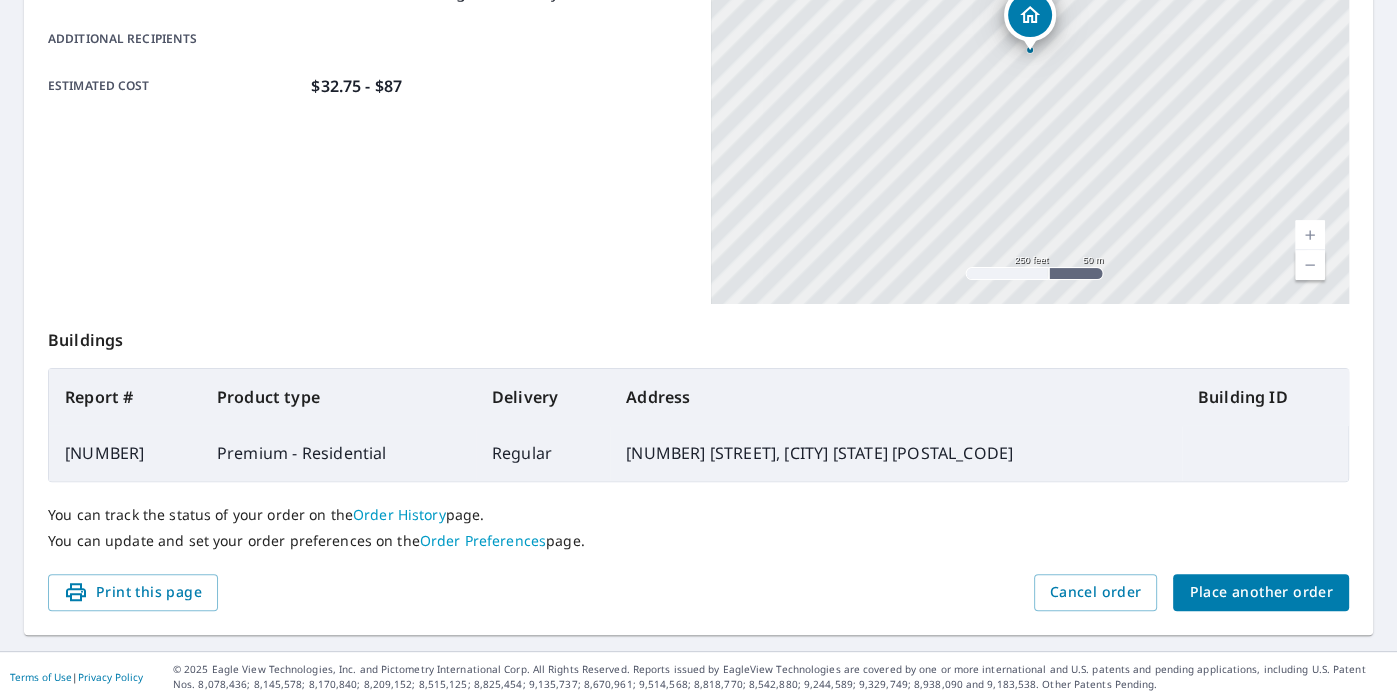 scroll, scrollTop: 477, scrollLeft: 0, axis: vertical 